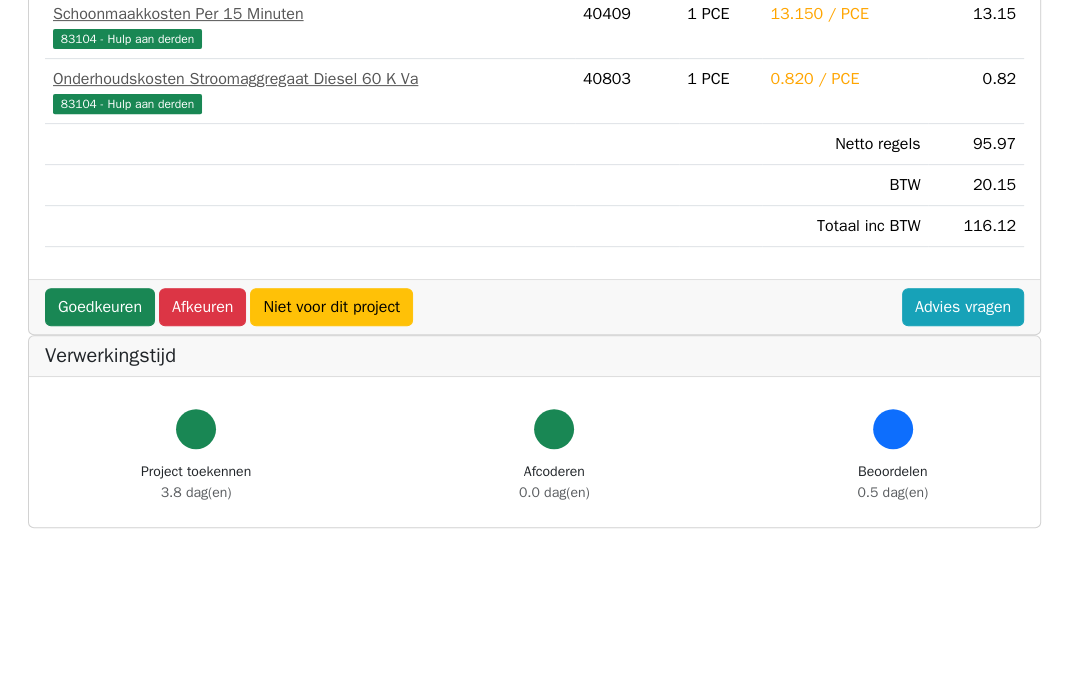 scroll, scrollTop: 684, scrollLeft: 0, axis: vertical 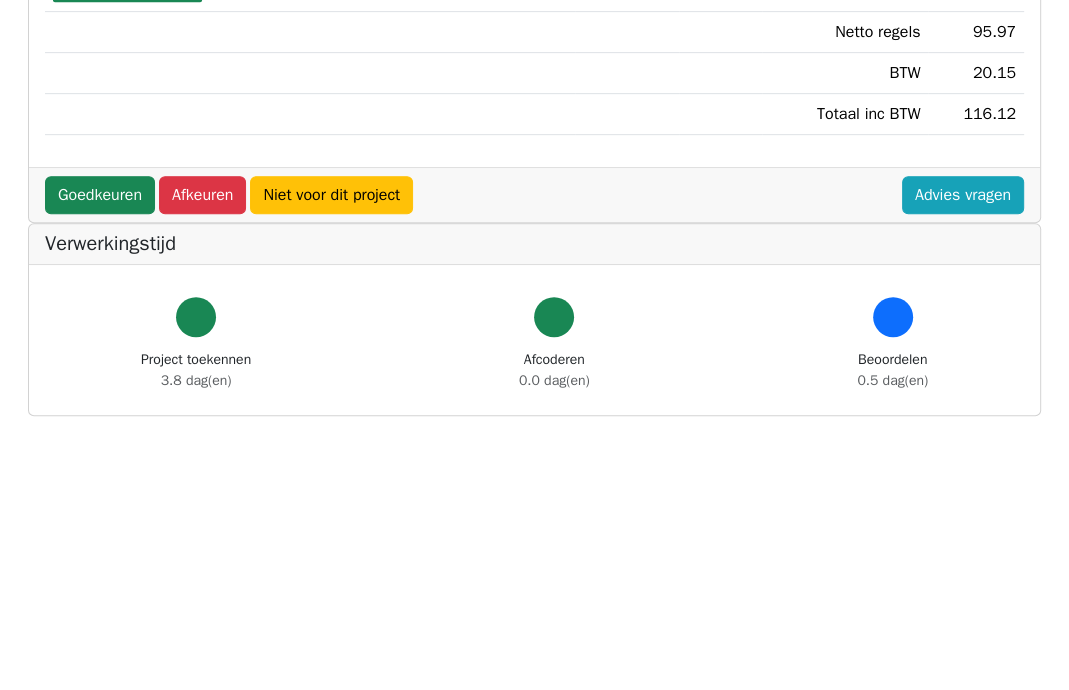 drag, startPoint x: 168, startPoint y: 438, endPoint x: 336, endPoint y: 360, distance: 185.22418 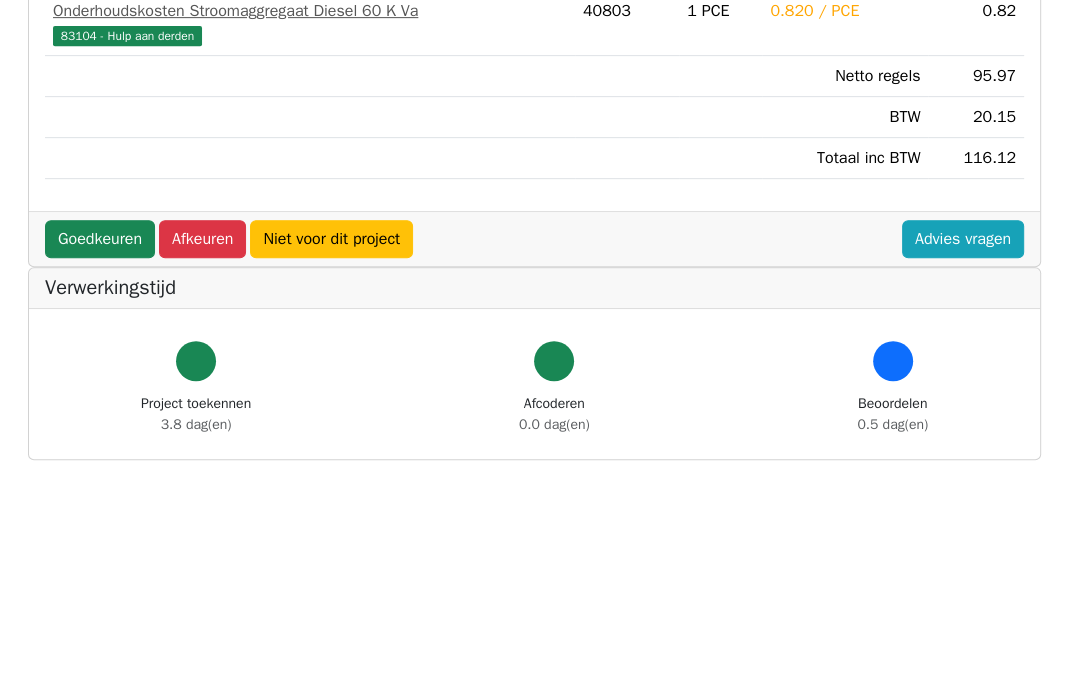 scroll, scrollTop: 684, scrollLeft: 0, axis: vertical 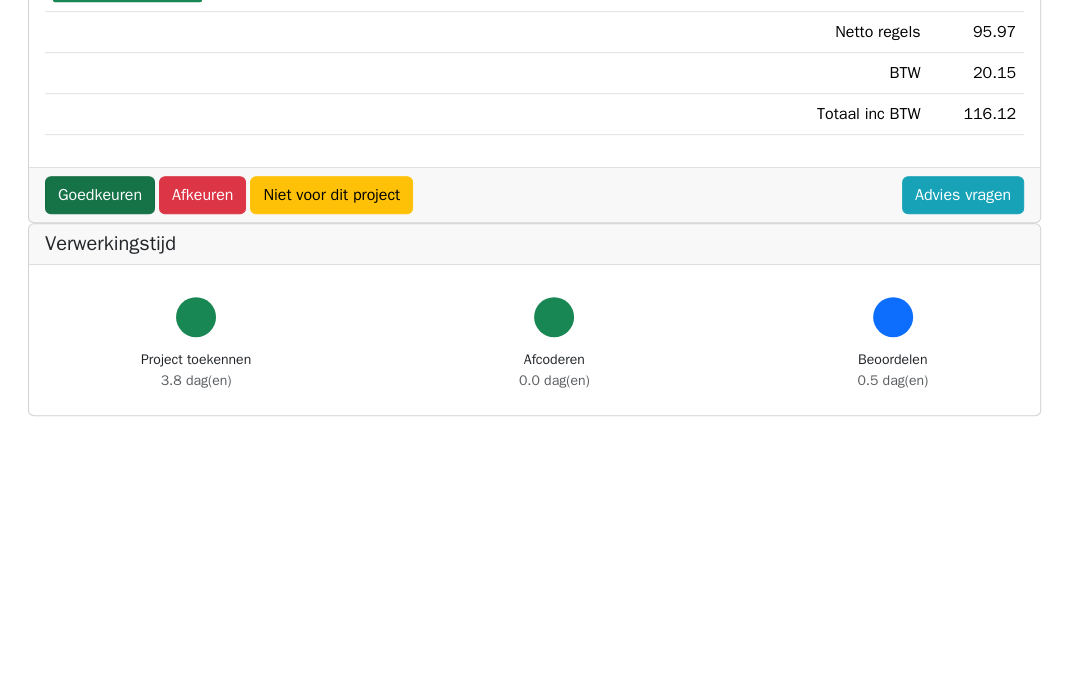 click on "Goedkeuren" at bounding box center [100, 195] 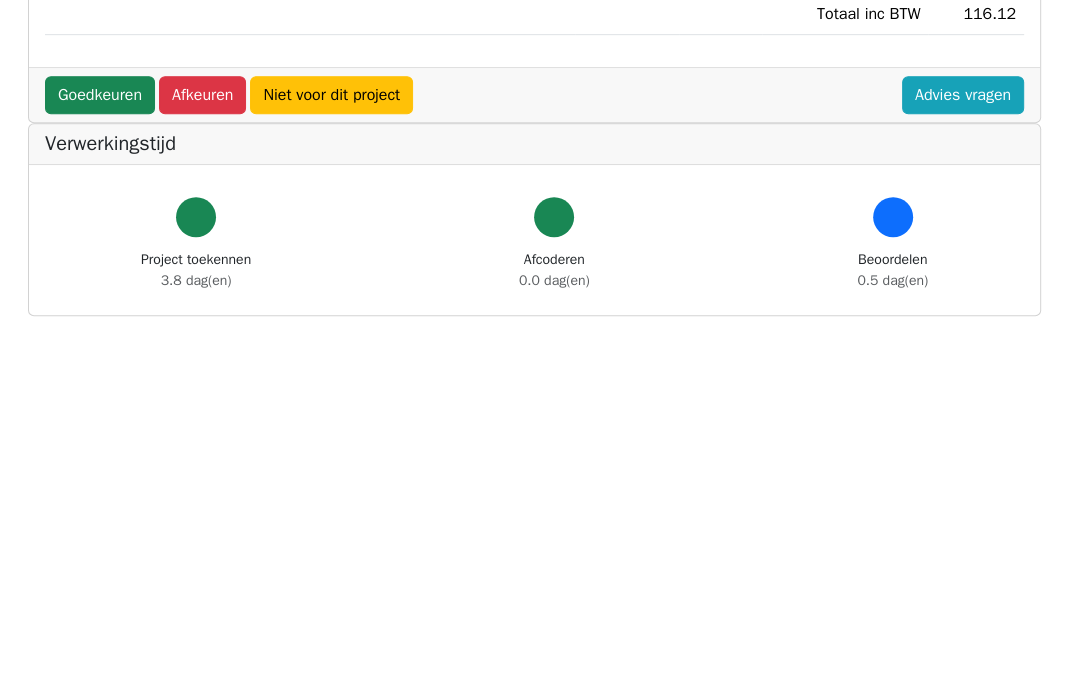 scroll, scrollTop: 784, scrollLeft: 0, axis: vertical 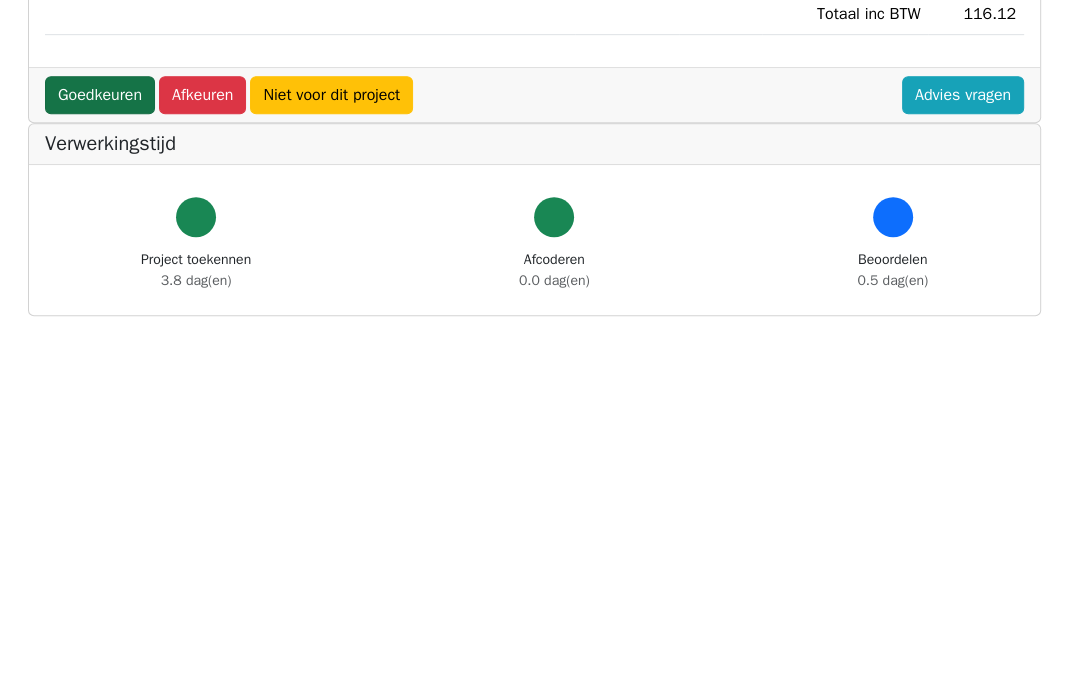 click on "Goedkeuren" at bounding box center (100, 95) 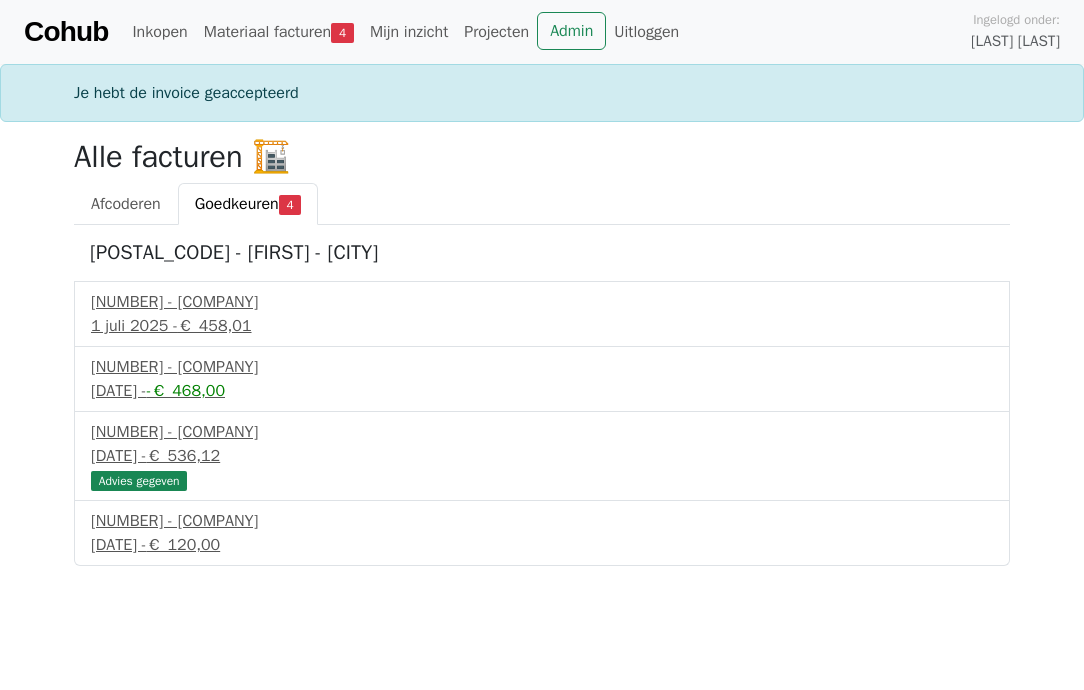 scroll, scrollTop: 0, scrollLeft: 0, axis: both 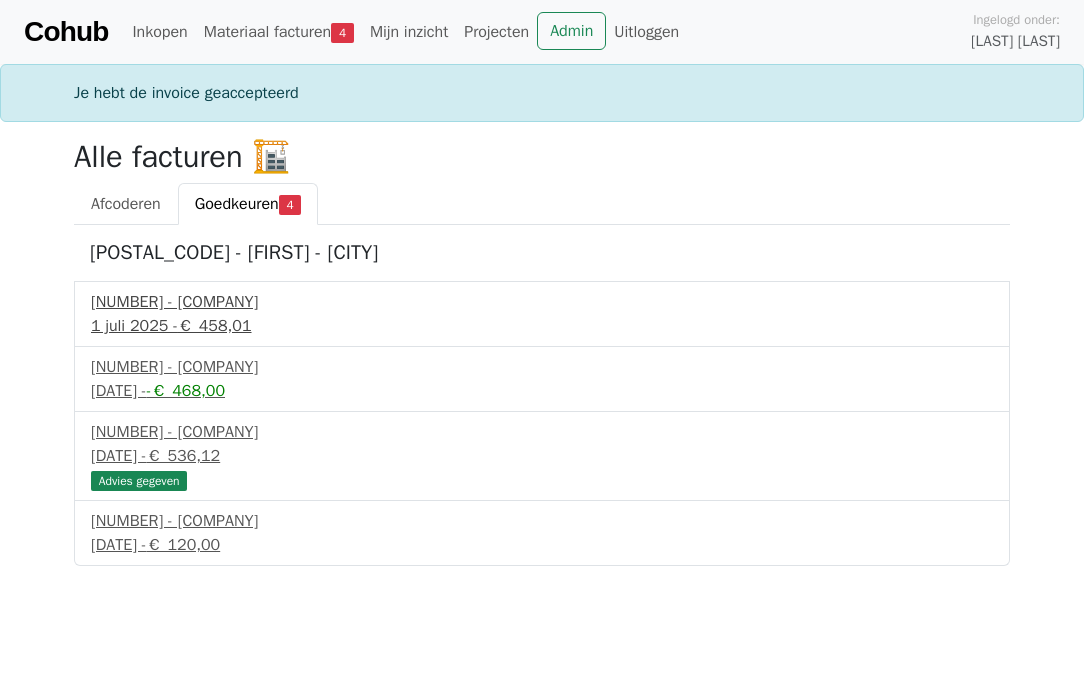click on "[NUMBER] - [COMPANY]" at bounding box center [542, 302] 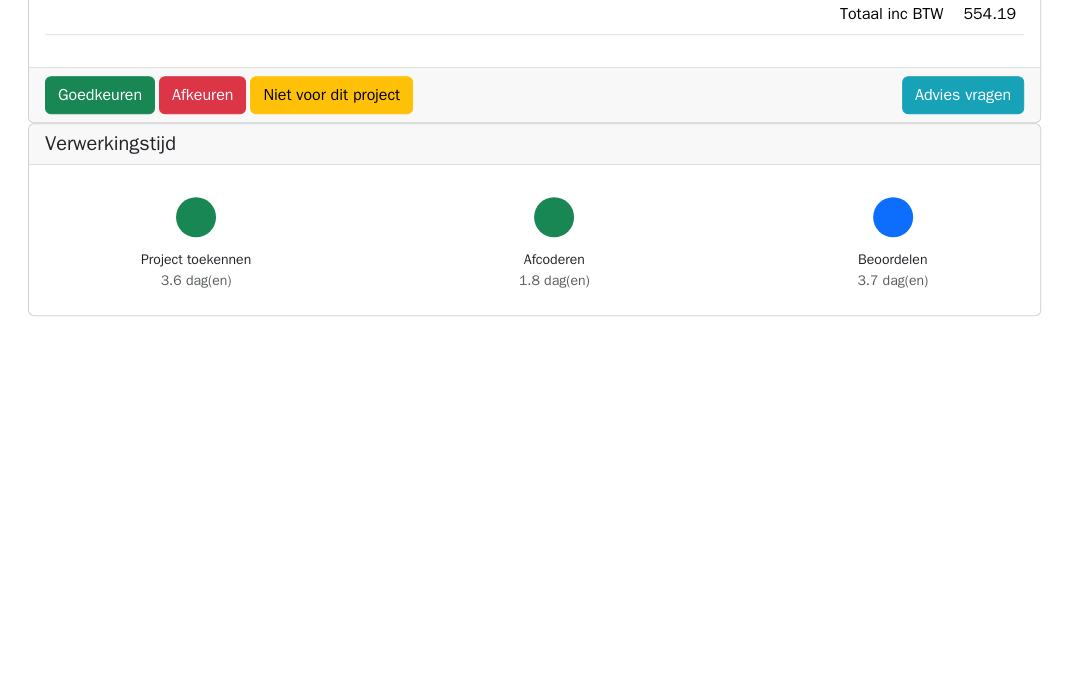 scroll, scrollTop: 1100, scrollLeft: 0, axis: vertical 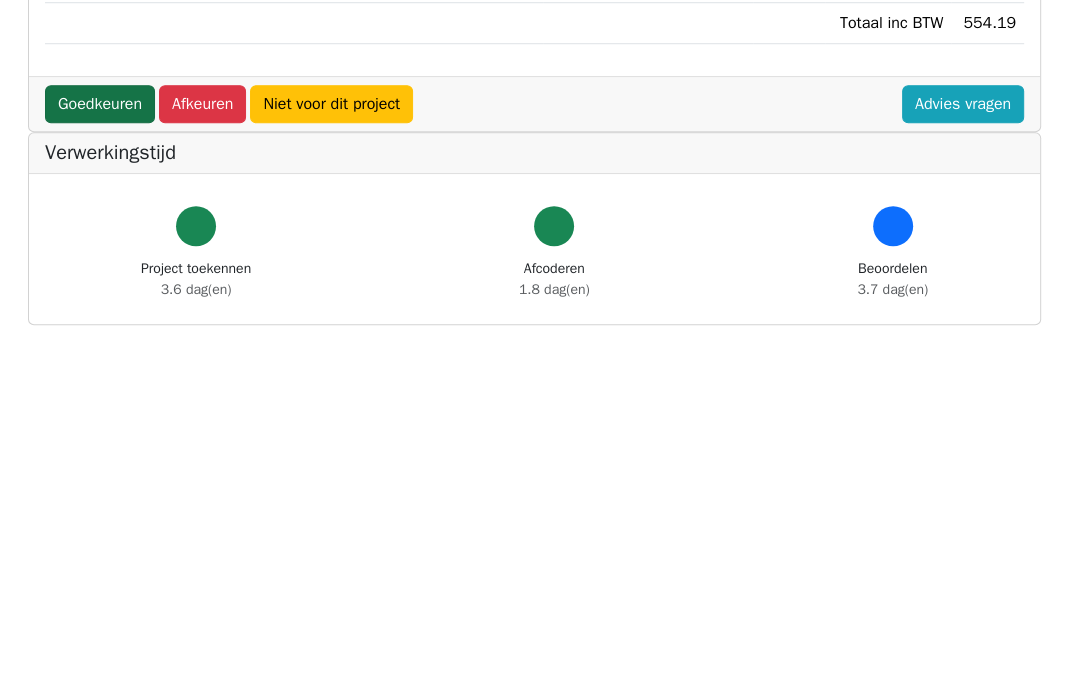 click on "Goedkeuren" at bounding box center (100, 104) 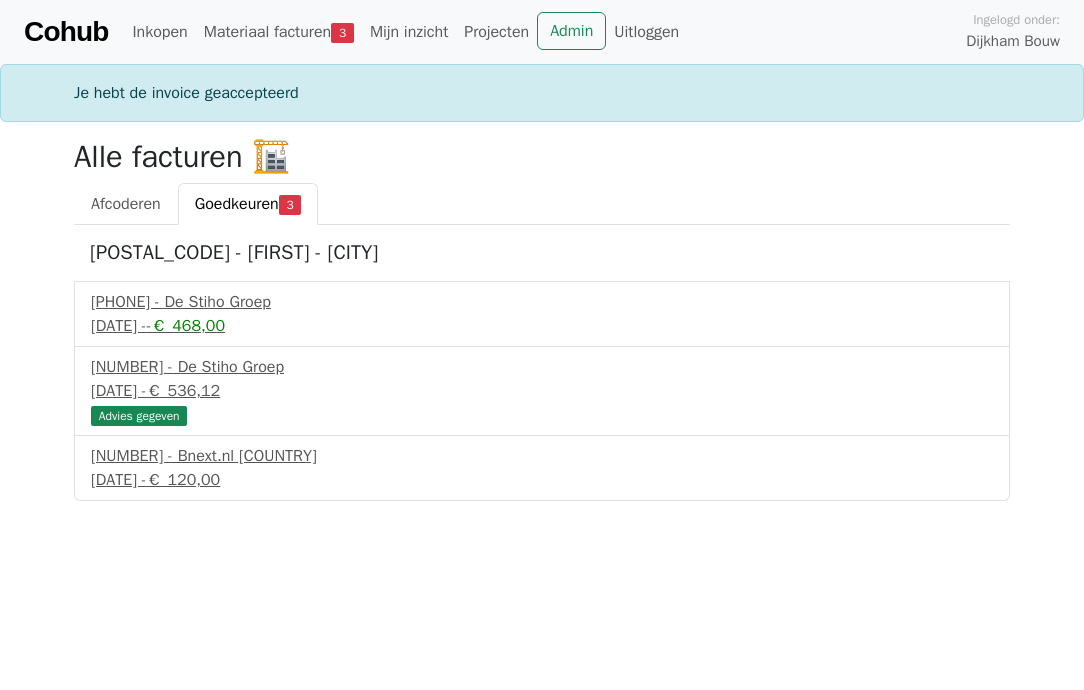 scroll, scrollTop: 0, scrollLeft: 0, axis: both 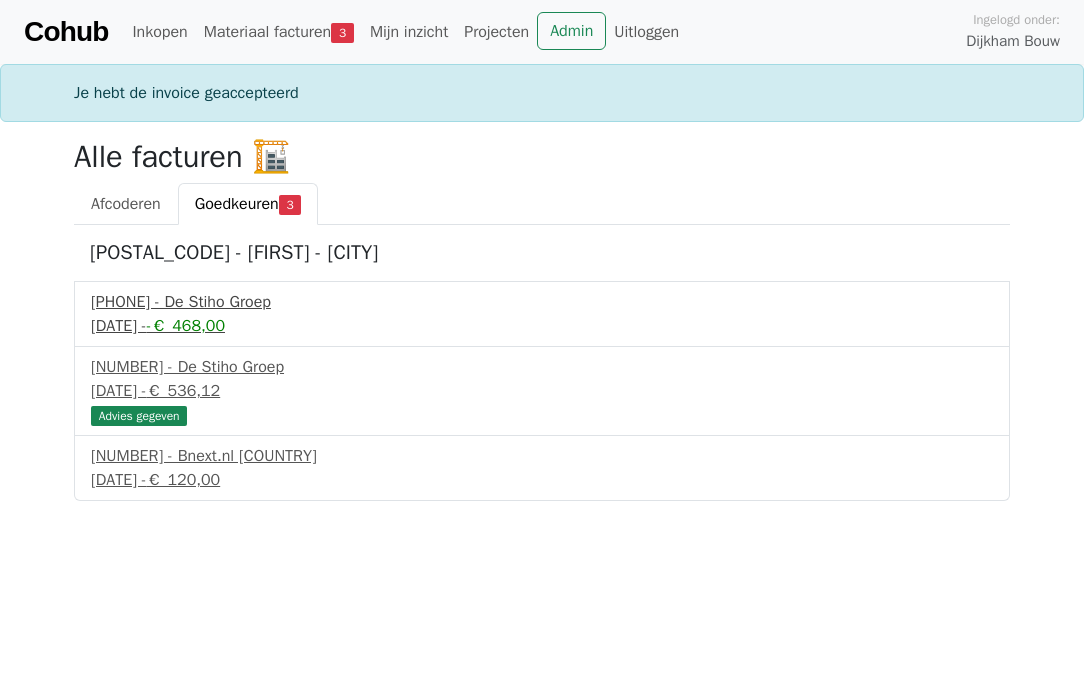 click on "025334953 - De Stiho Groep" at bounding box center (542, 302) 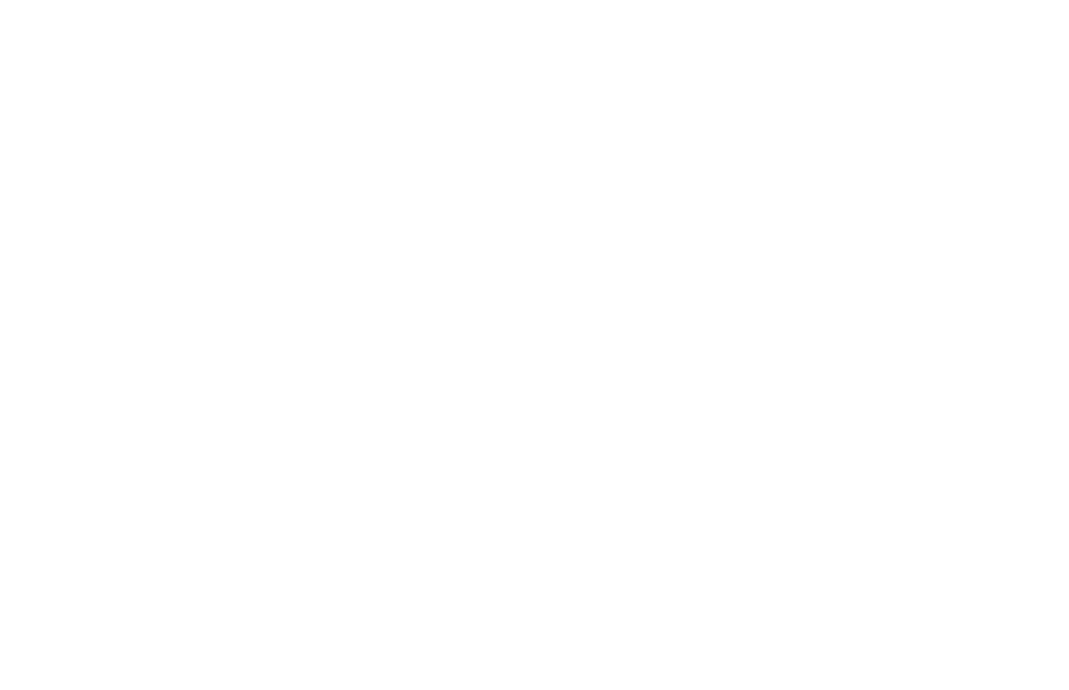 scroll, scrollTop: 1200, scrollLeft: 0, axis: vertical 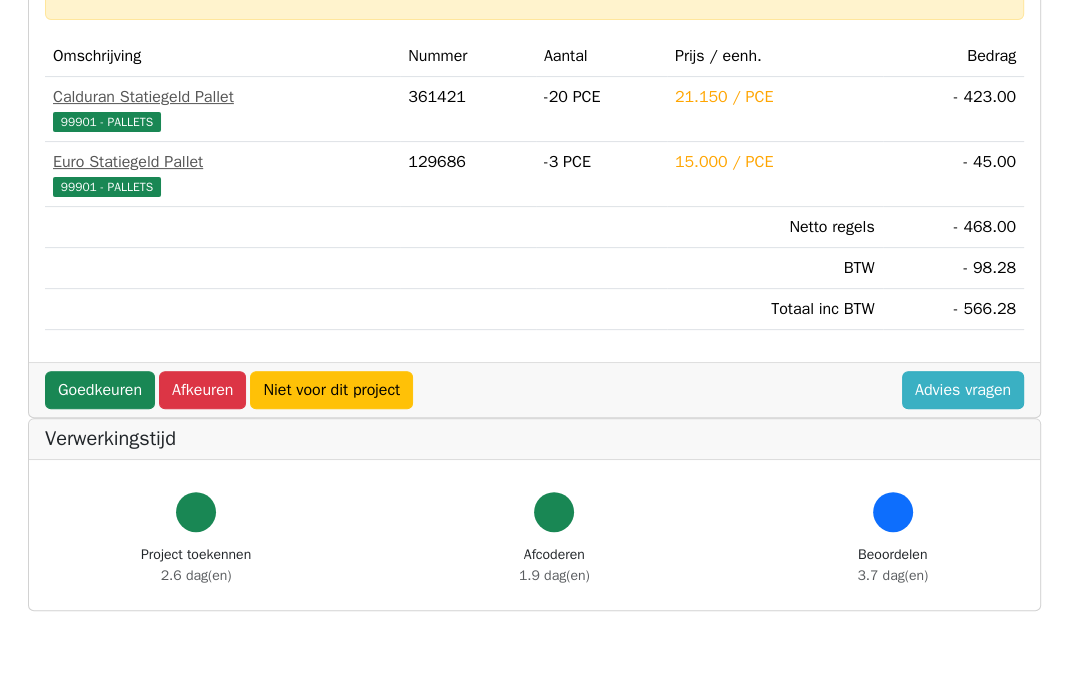 click on "Advies vragen" at bounding box center [963, 390] 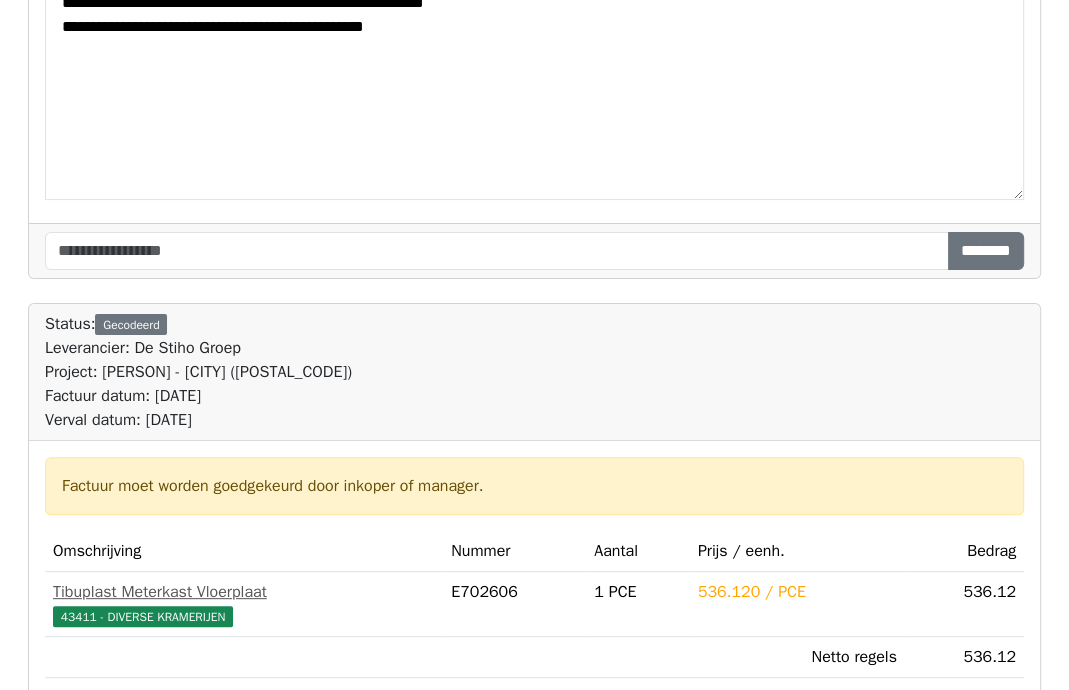 scroll, scrollTop: 200, scrollLeft: 0, axis: vertical 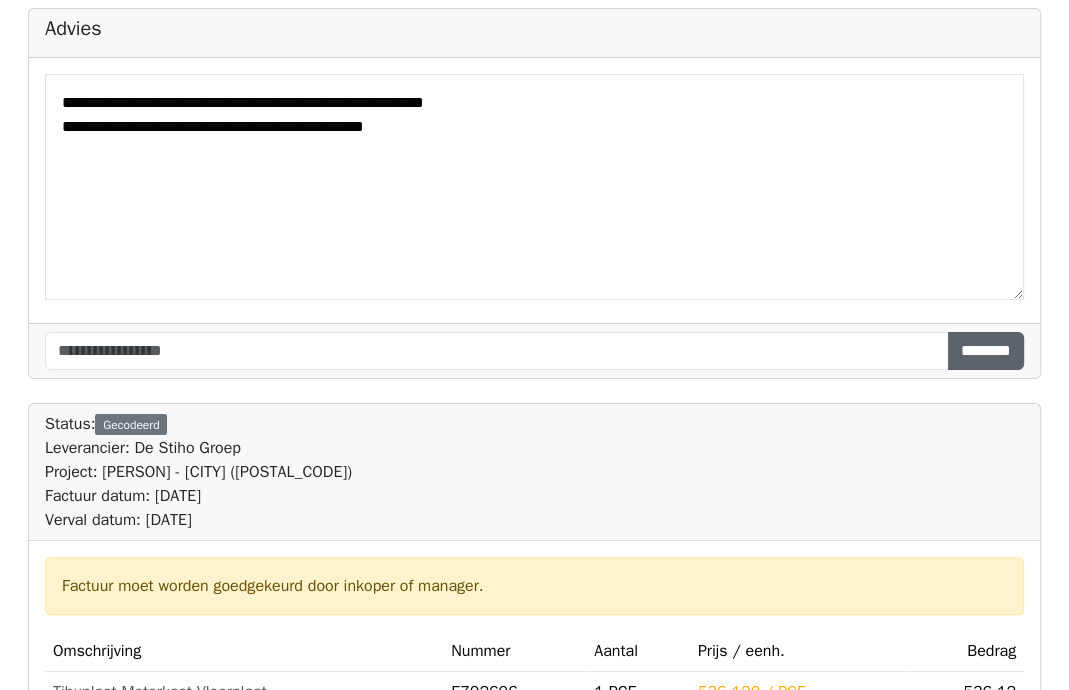 click on "********" at bounding box center [986, 351] 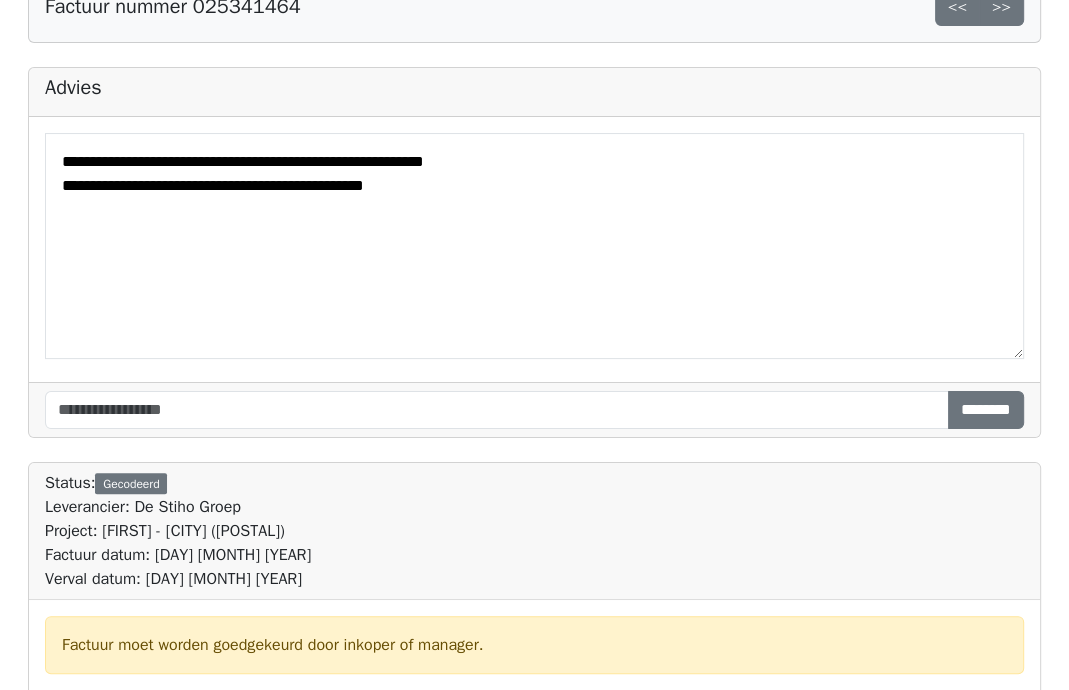 scroll, scrollTop: 200, scrollLeft: 0, axis: vertical 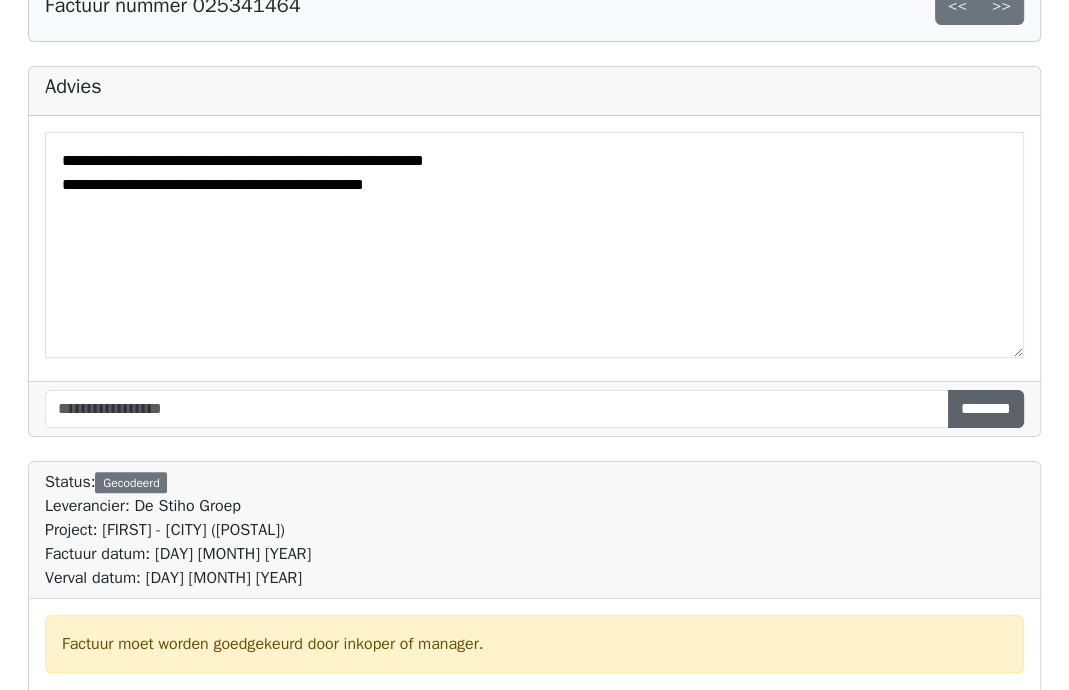 click on "********" at bounding box center [986, 409] 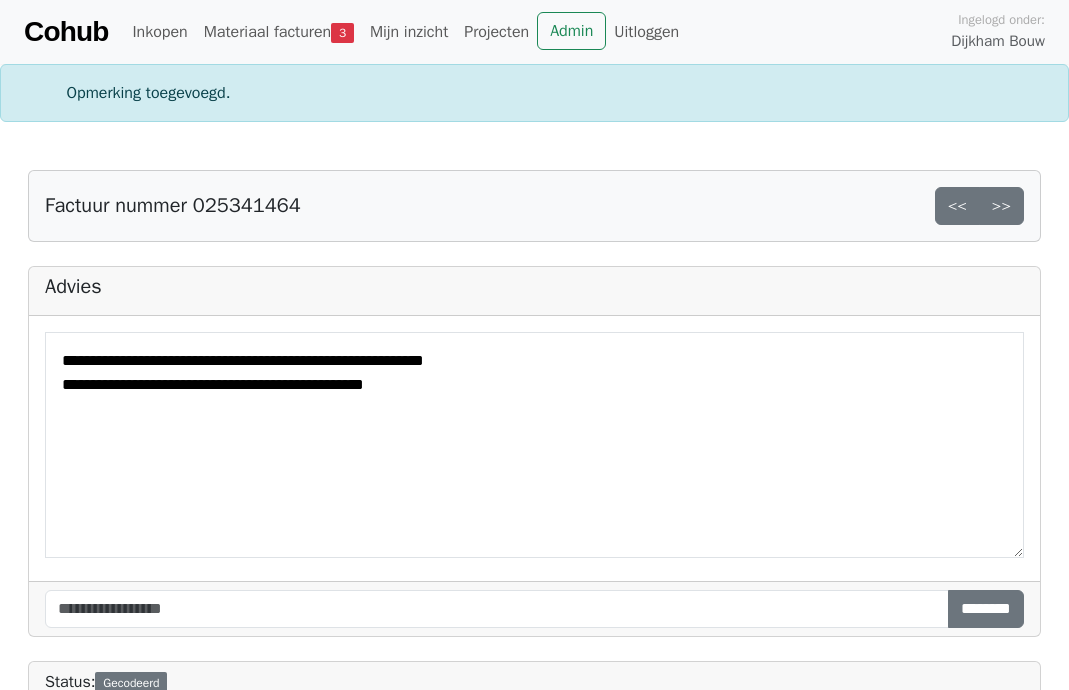 scroll, scrollTop: 0, scrollLeft: 0, axis: both 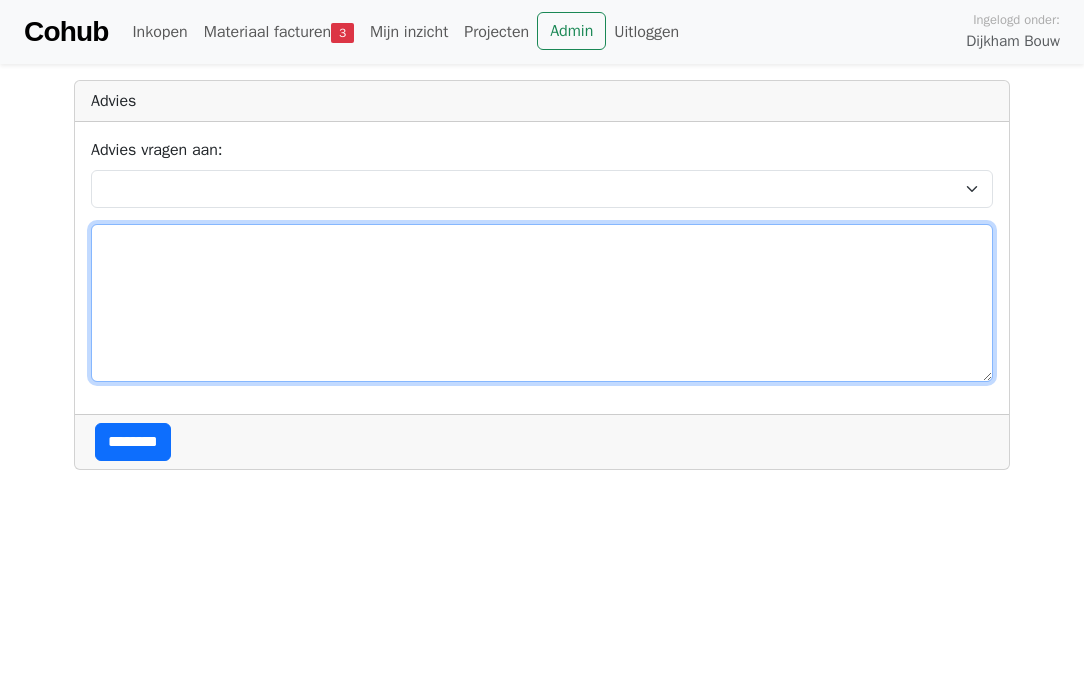 click at bounding box center [542, 303] 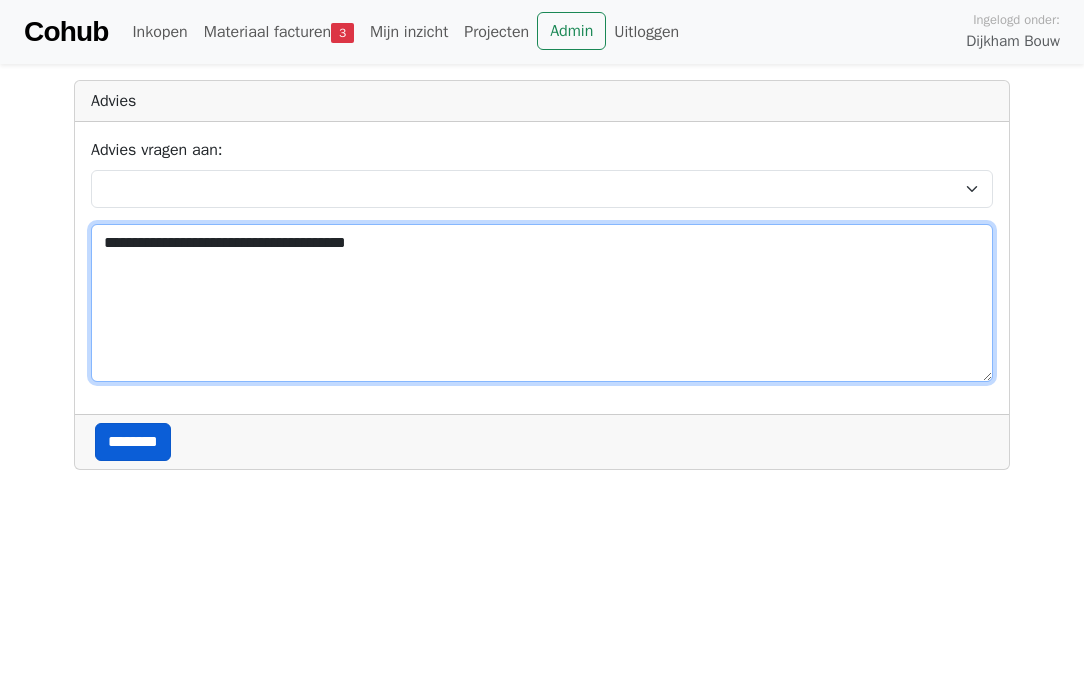 type on "**********" 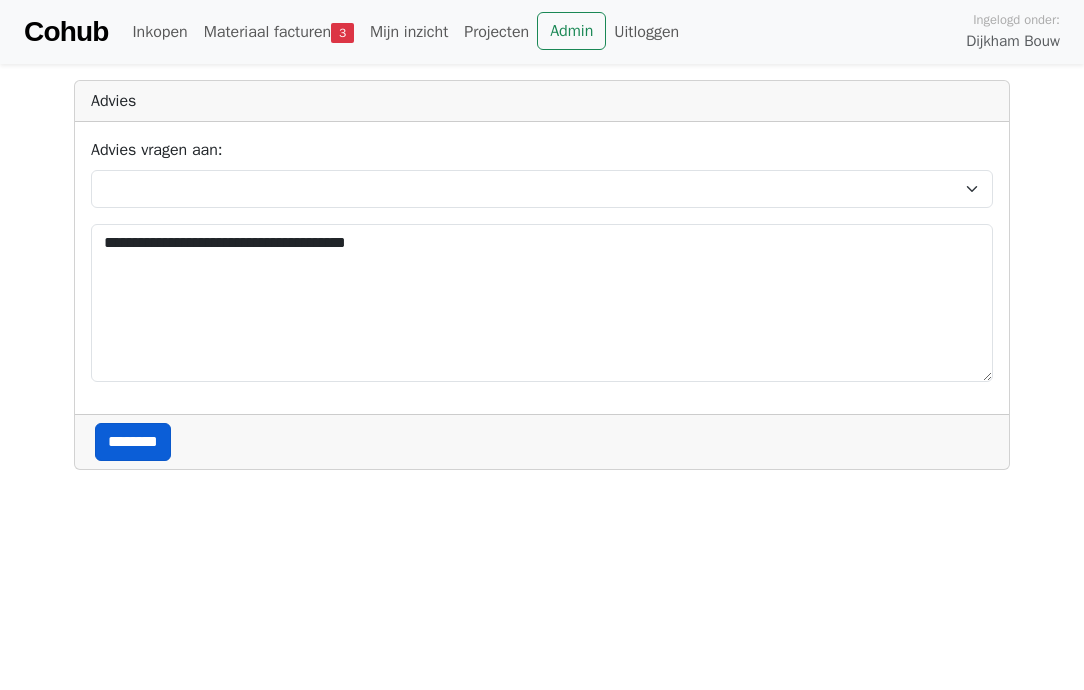 click on "********" at bounding box center [133, 442] 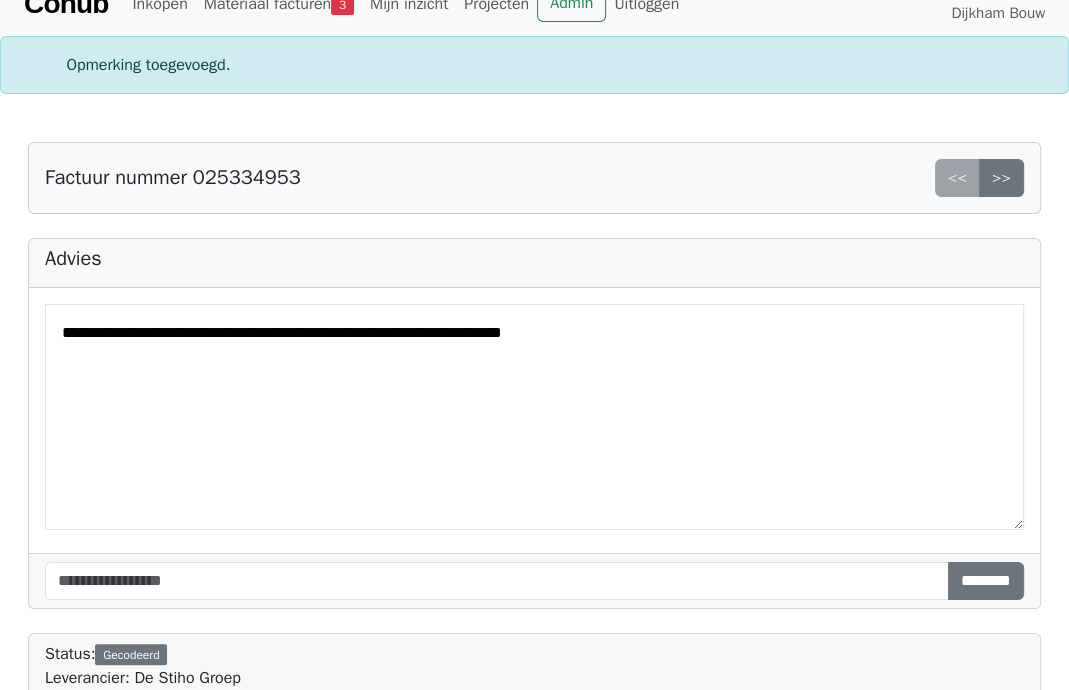 scroll, scrollTop: 0, scrollLeft: 0, axis: both 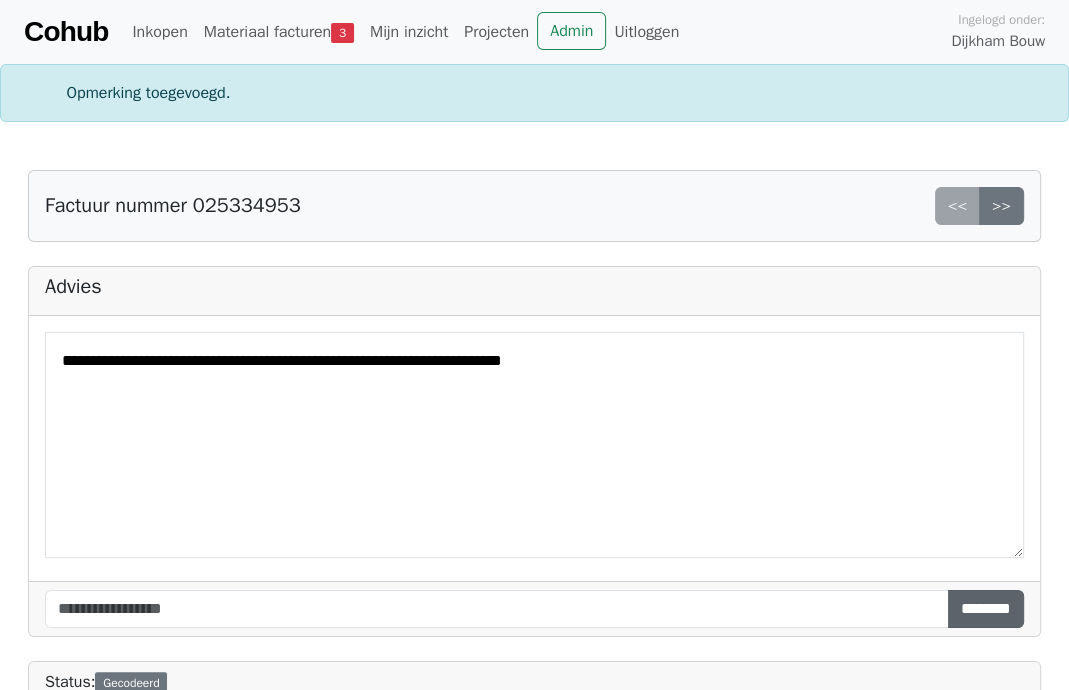 click on "********" at bounding box center (986, 609) 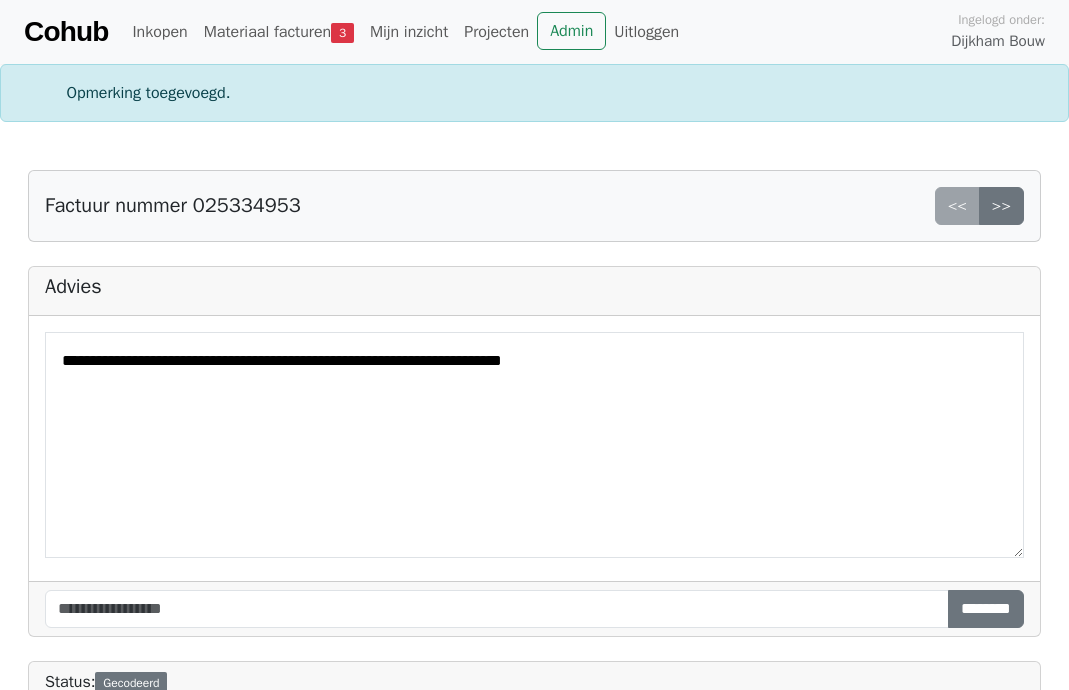scroll, scrollTop: 0, scrollLeft: 0, axis: both 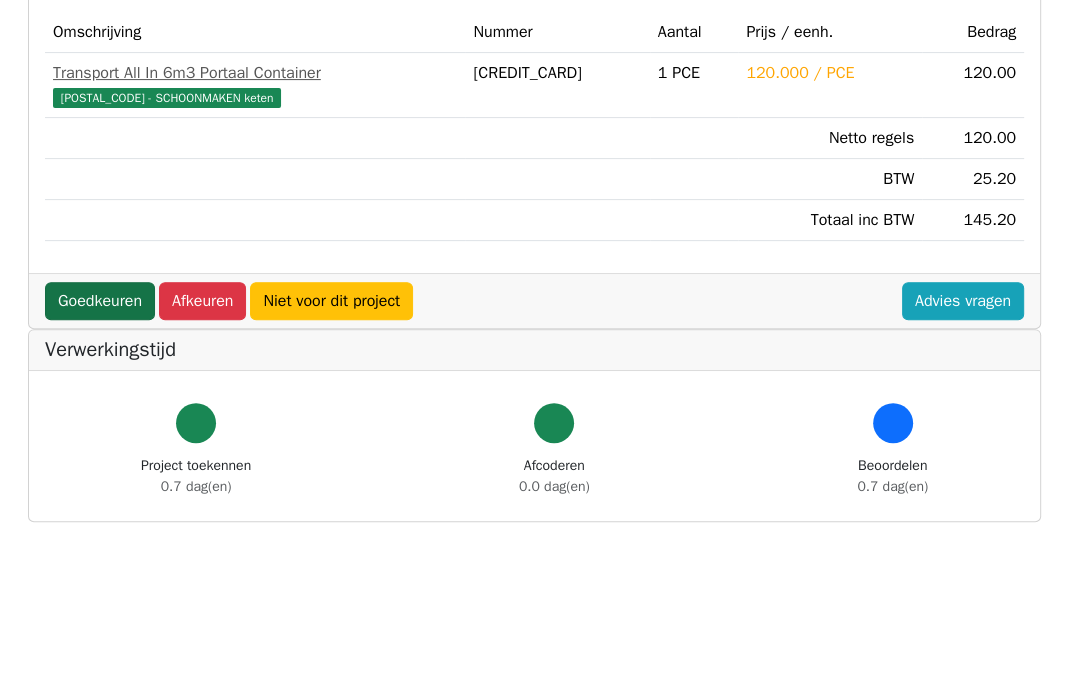 click on "Goedkeuren" at bounding box center [100, 301] 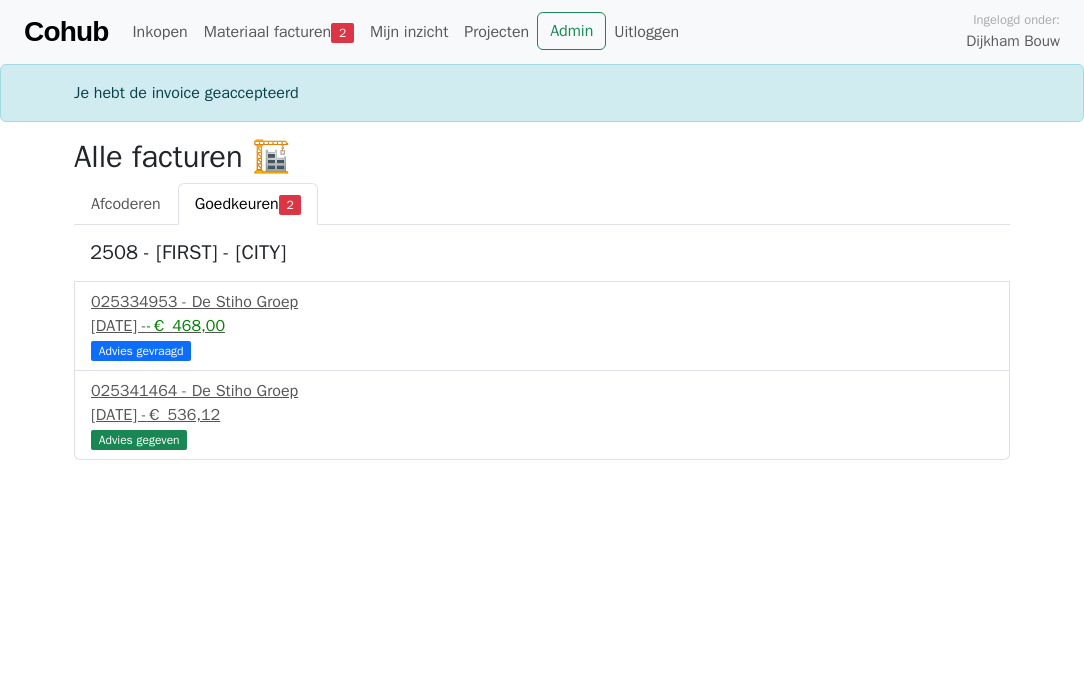 scroll, scrollTop: 0, scrollLeft: 0, axis: both 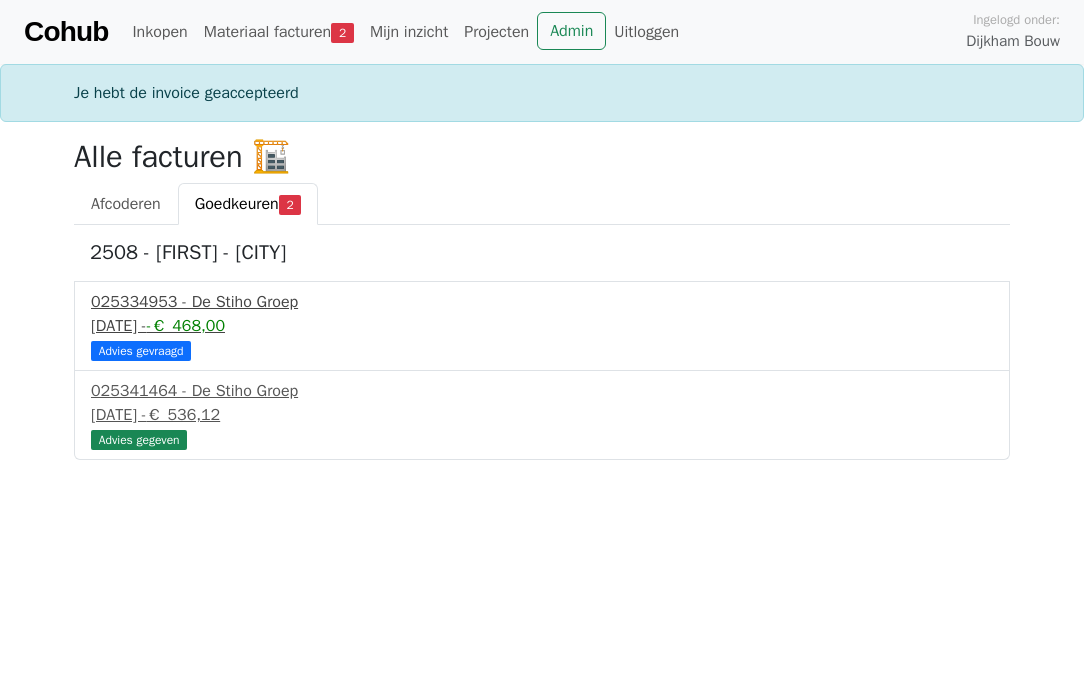 click on "Advies gevraagd" at bounding box center (141, 351) 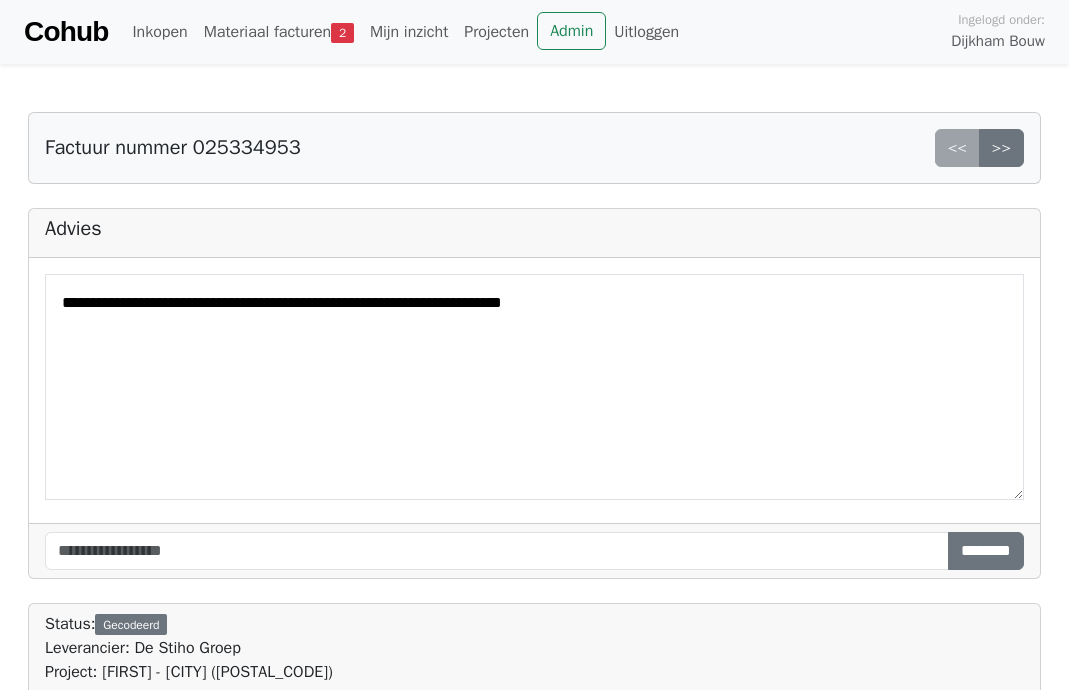 scroll, scrollTop: 0, scrollLeft: 0, axis: both 